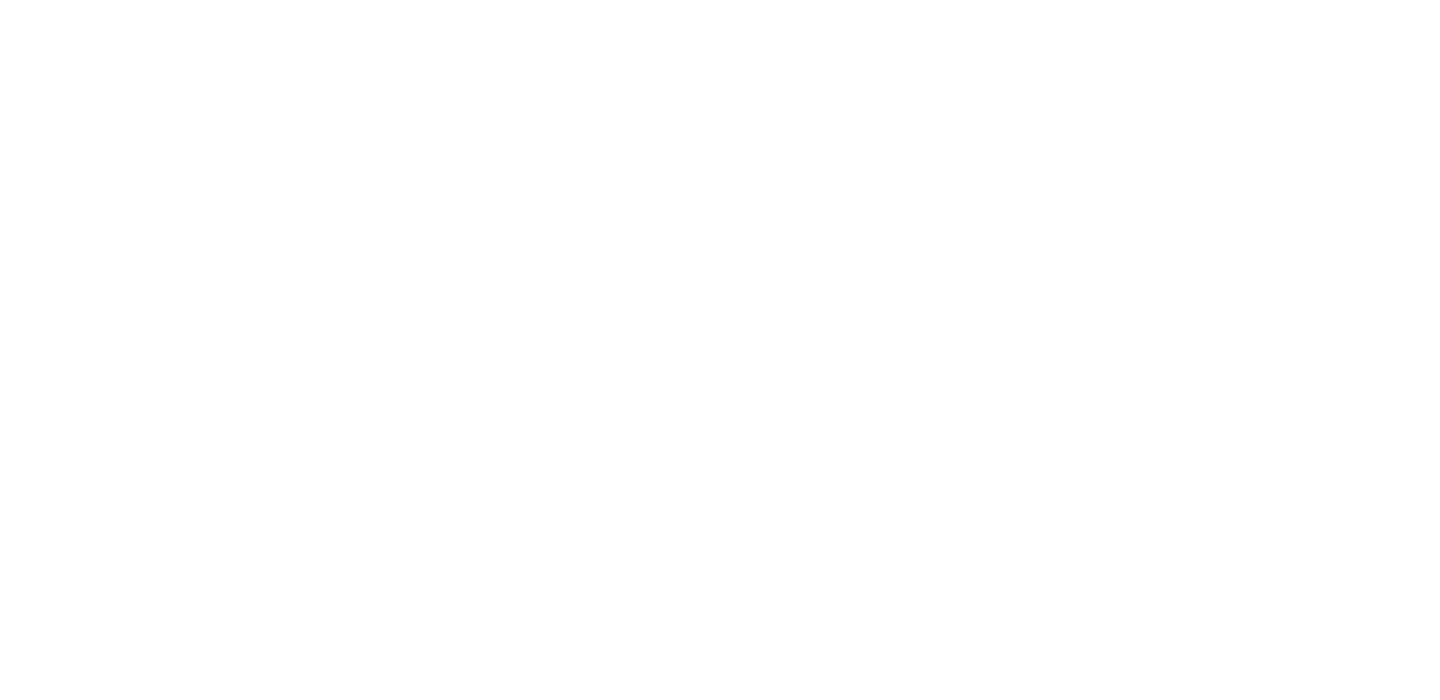scroll, scrollTop: 0, scrollLeft: 0, axis: both 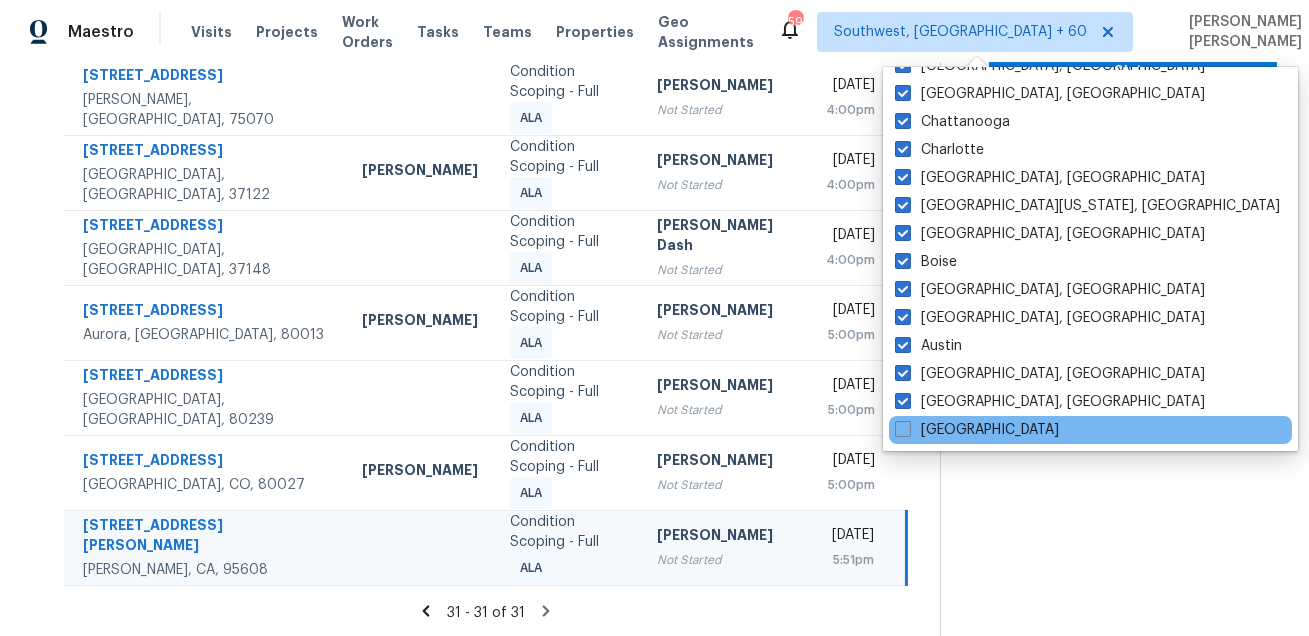 click on "[GEOGRAPHIC_DATA]" at bounding box center (1090, 430) 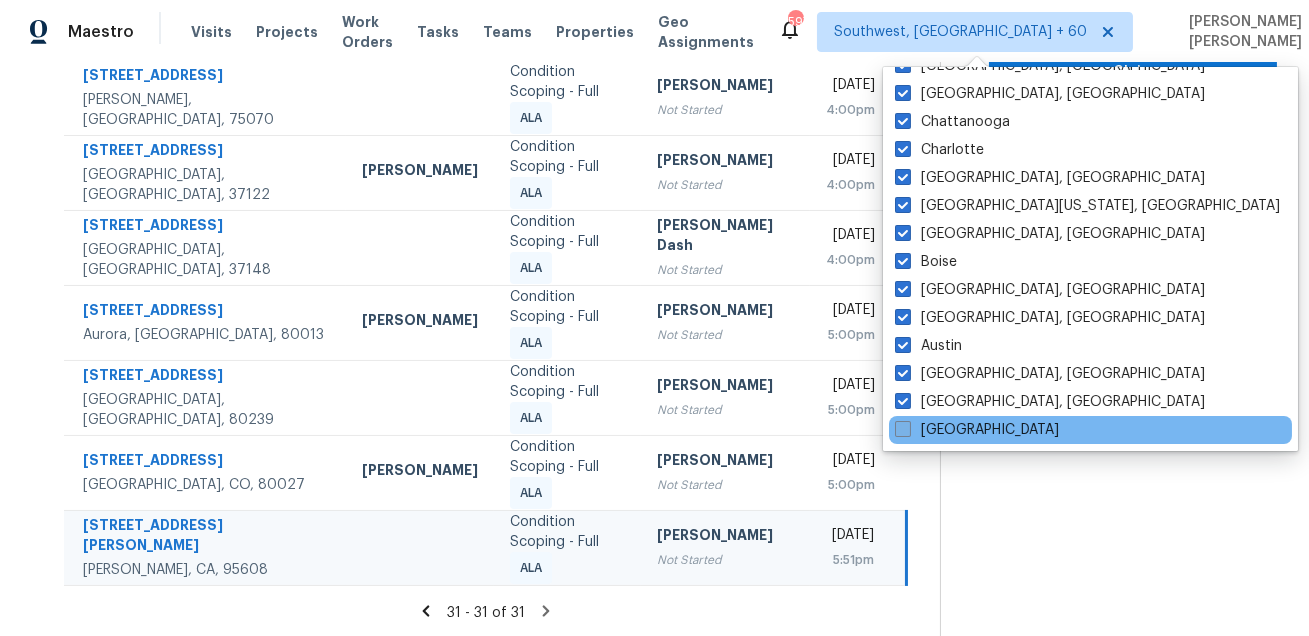click on "[GEOGRAPHIC_DATA]" at bounding box center (977, 430) 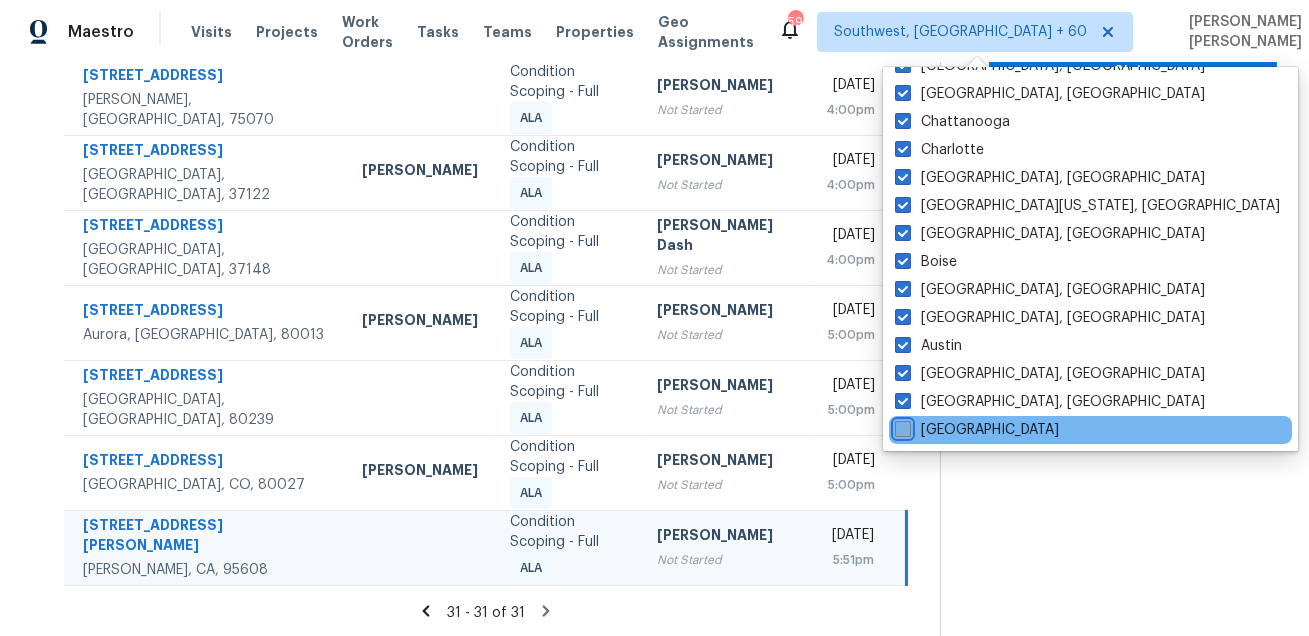 click on "[GEOGRAPHIC_DATA]" at bounding box center (901, 426) 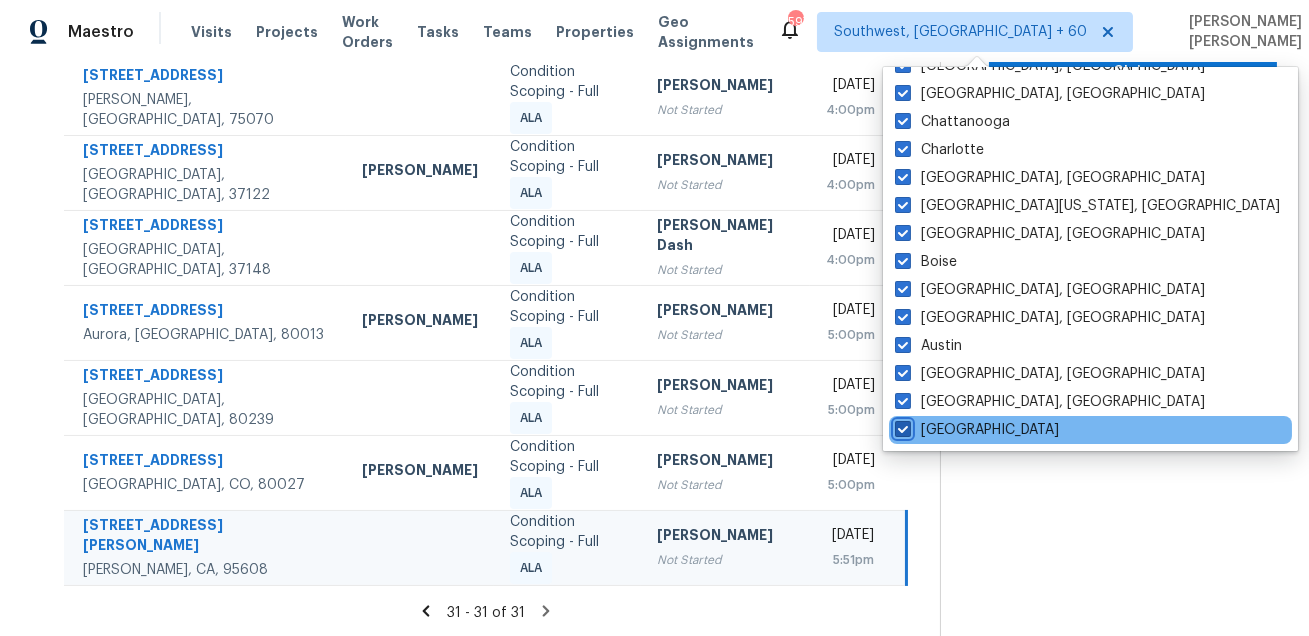 checkbox on "true" 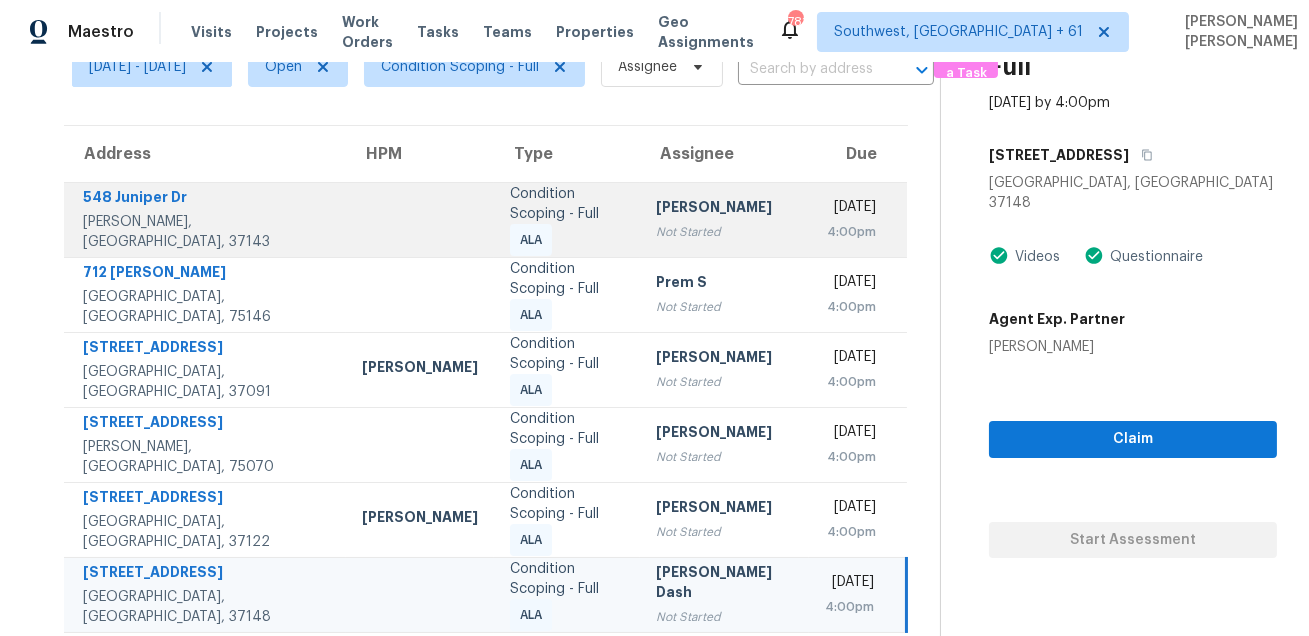 scroll, scrollTop: 0, scrollLeft: 0, axis: both 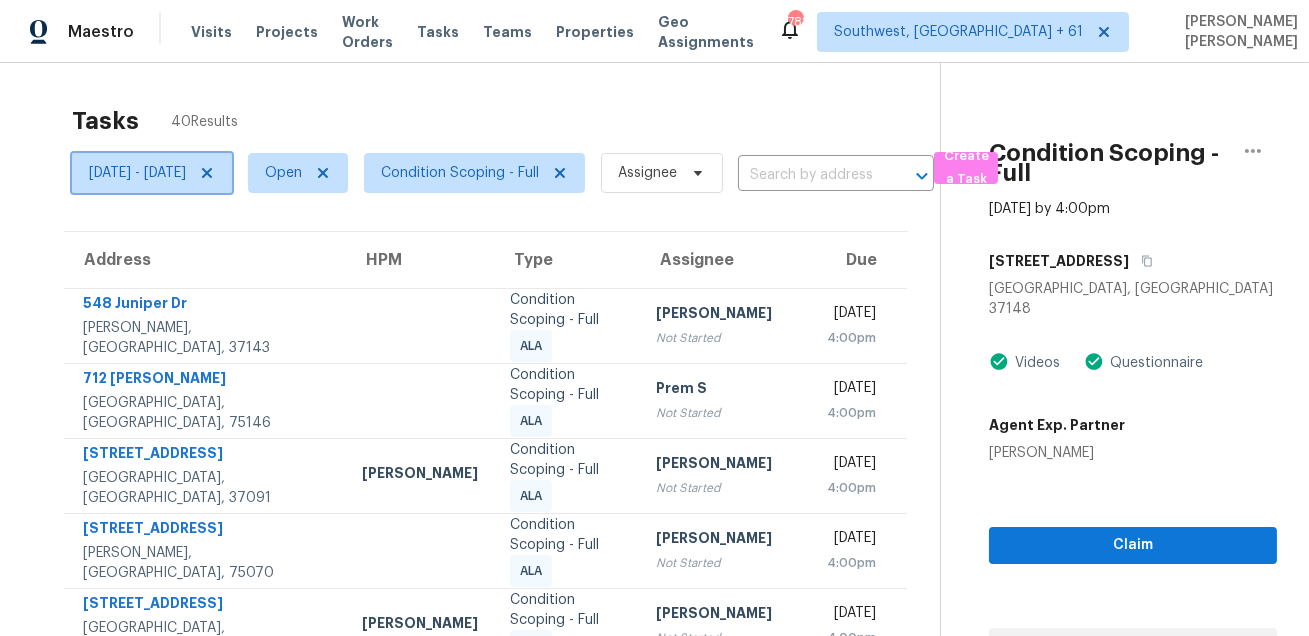 click on "[DATE] - [DATE]" at bounding box center [137, 173] 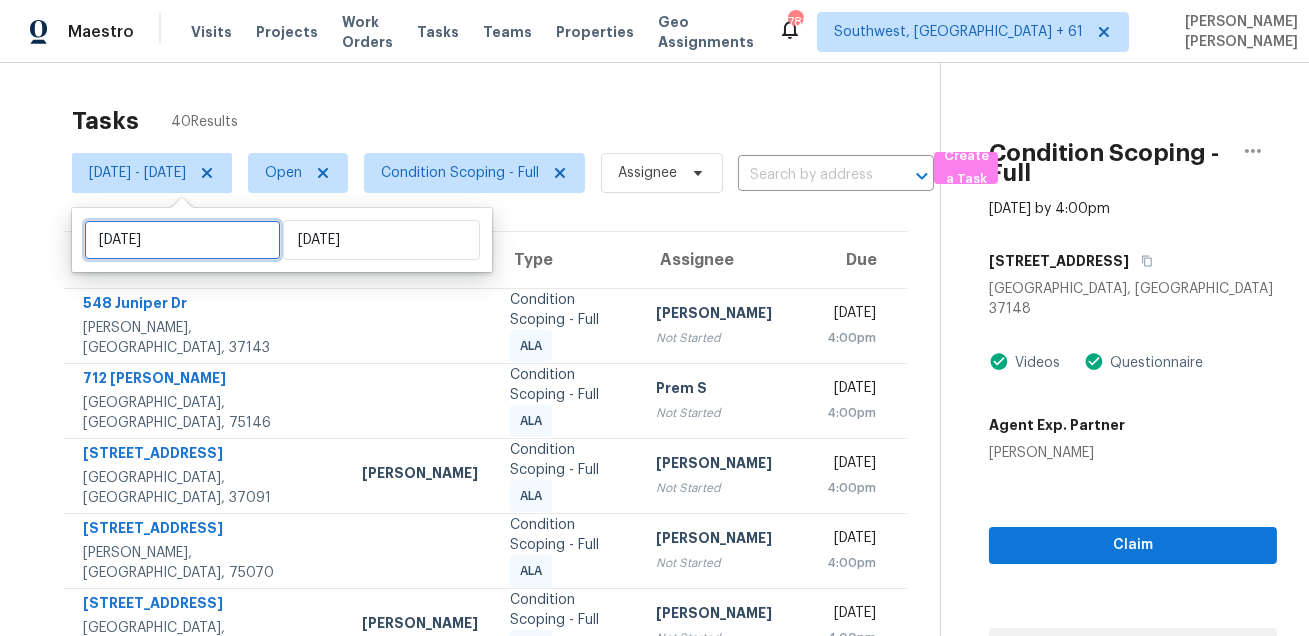 click on "[DATE]" at bounding box center [182, 240] 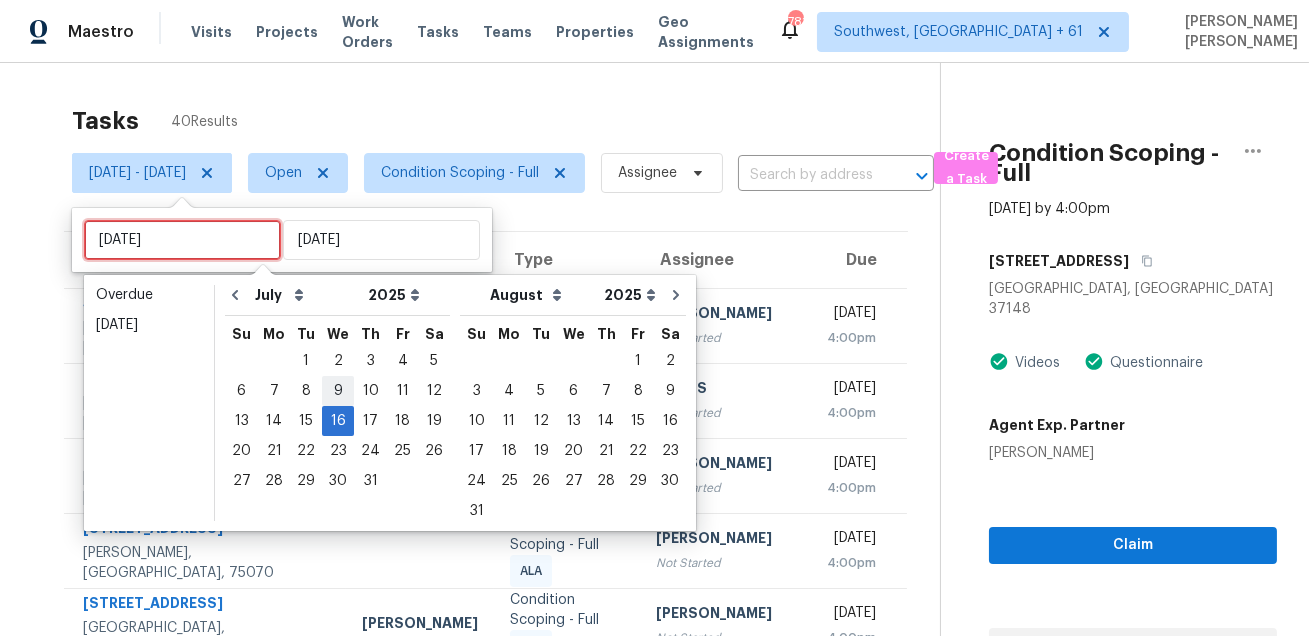 type on "[DATE]" 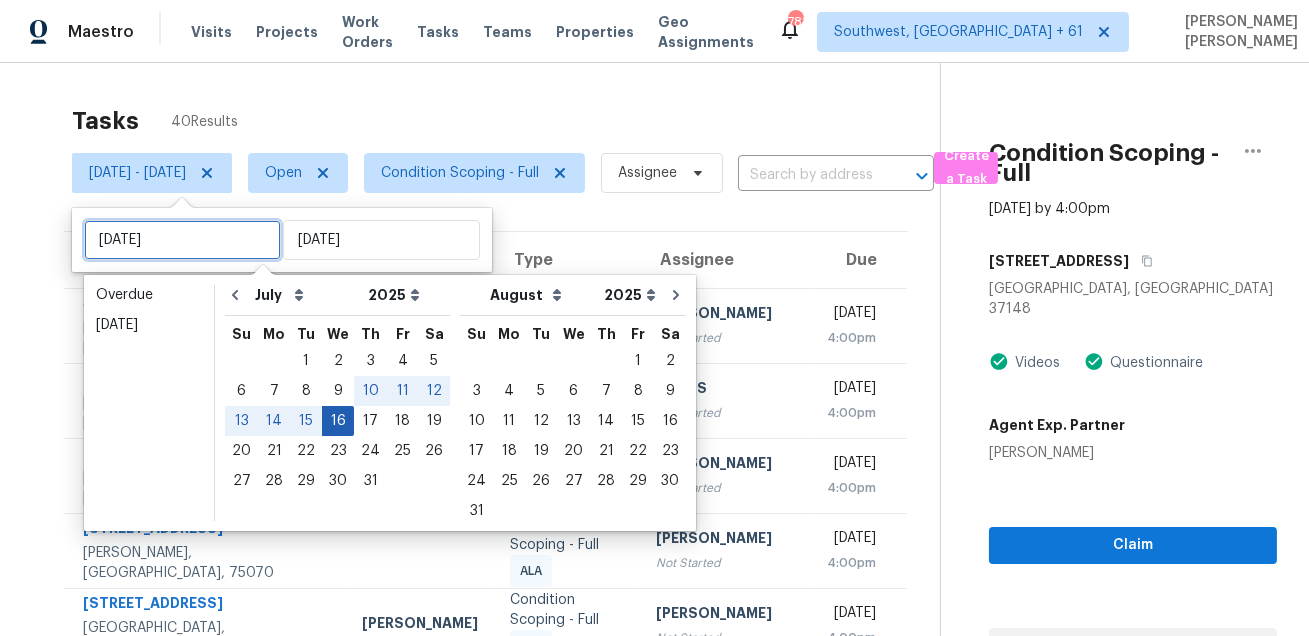 type 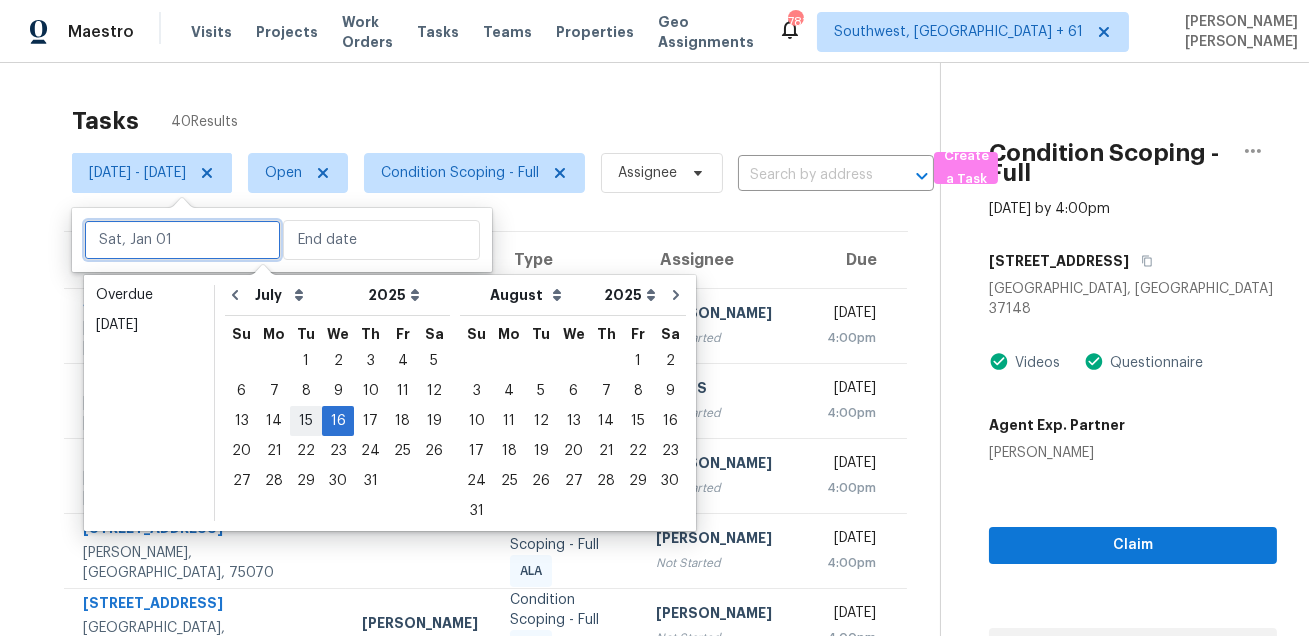 type on "[DATE]" 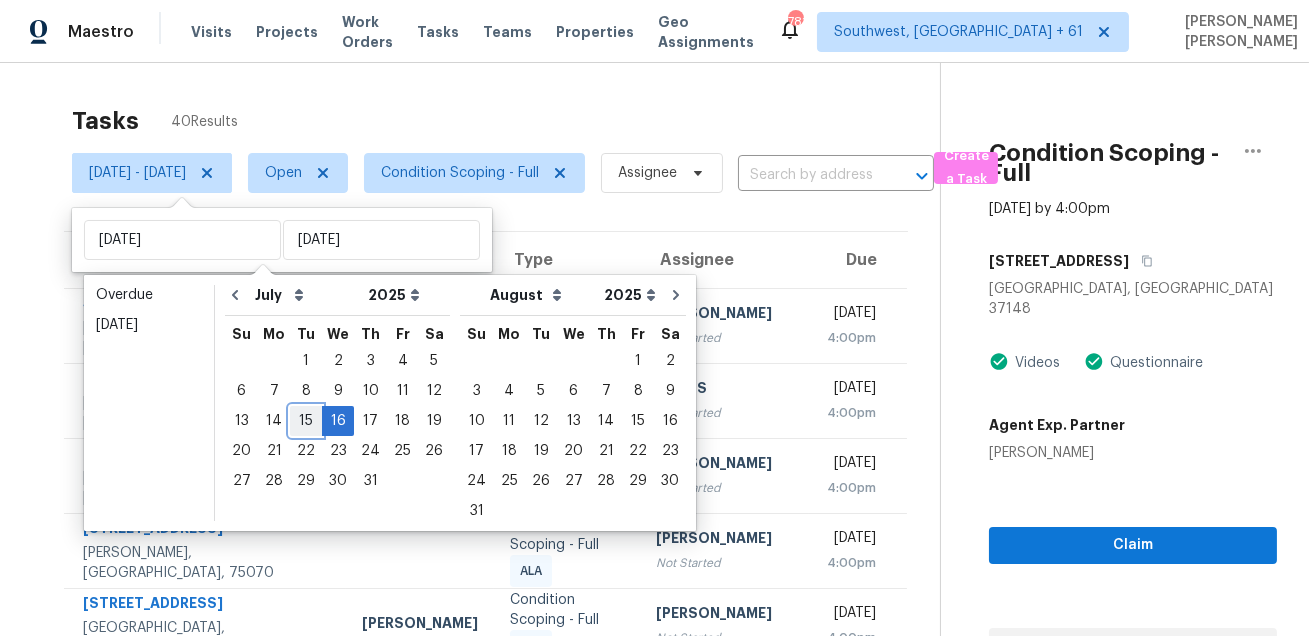 click on "15" at bounding box center [306, 421] 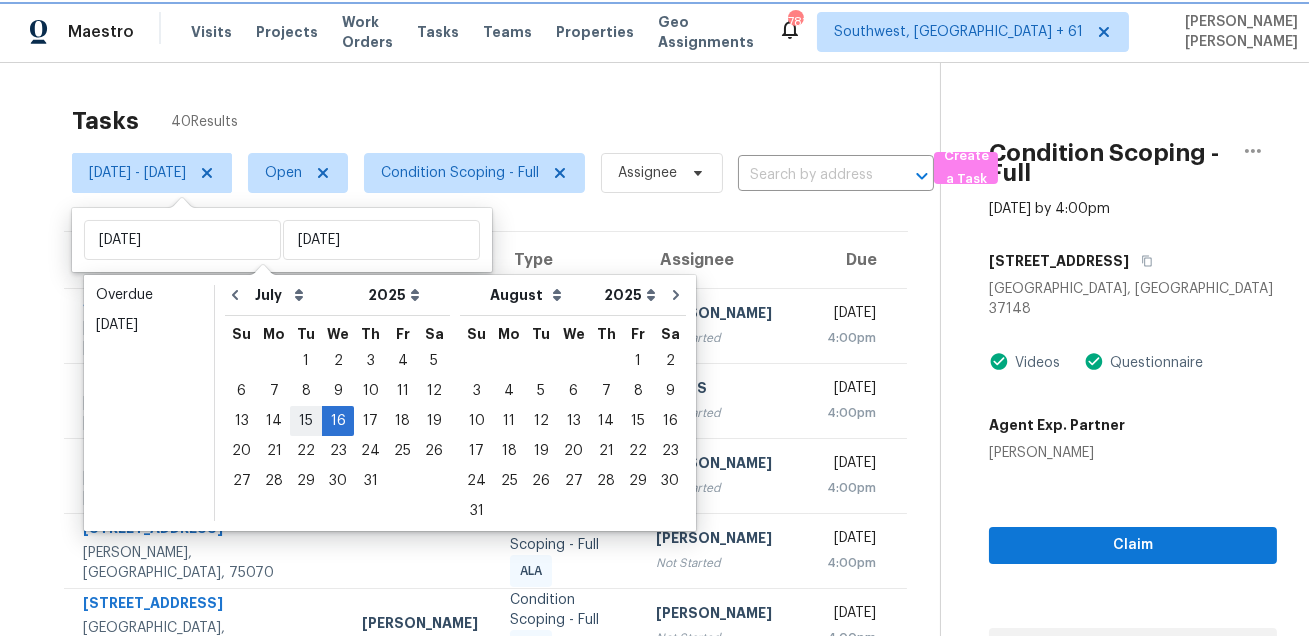 type on "[DATE]" 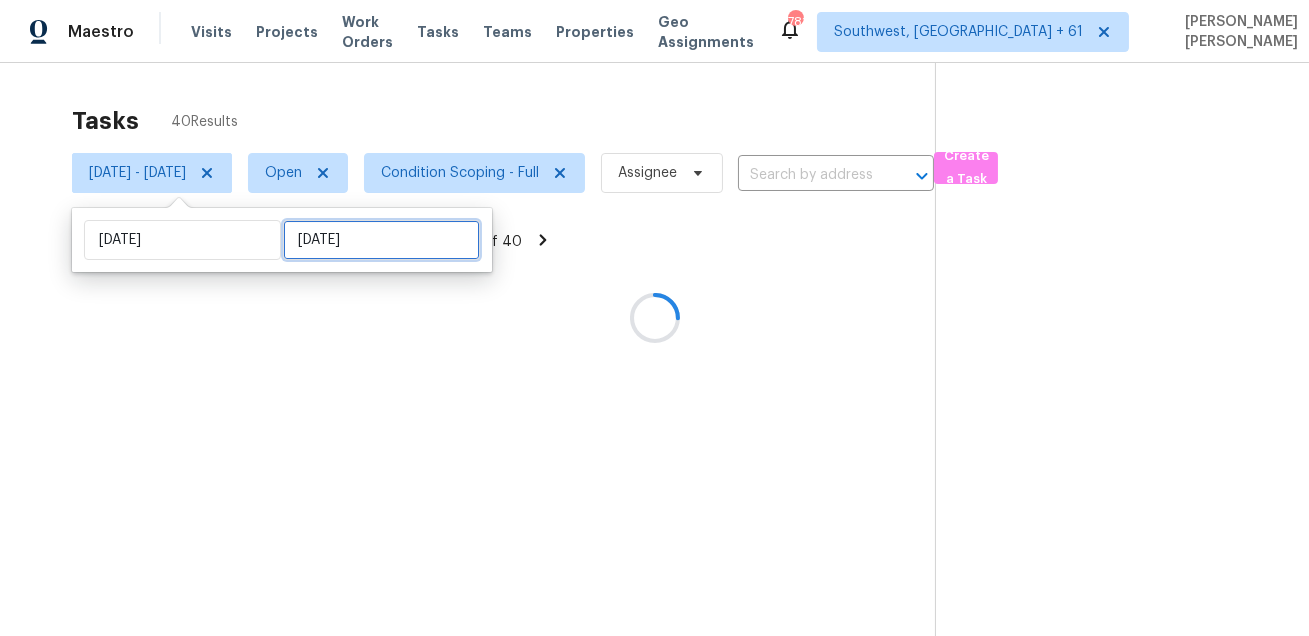 click on "[DATE]" at bounding box center [381, 240] 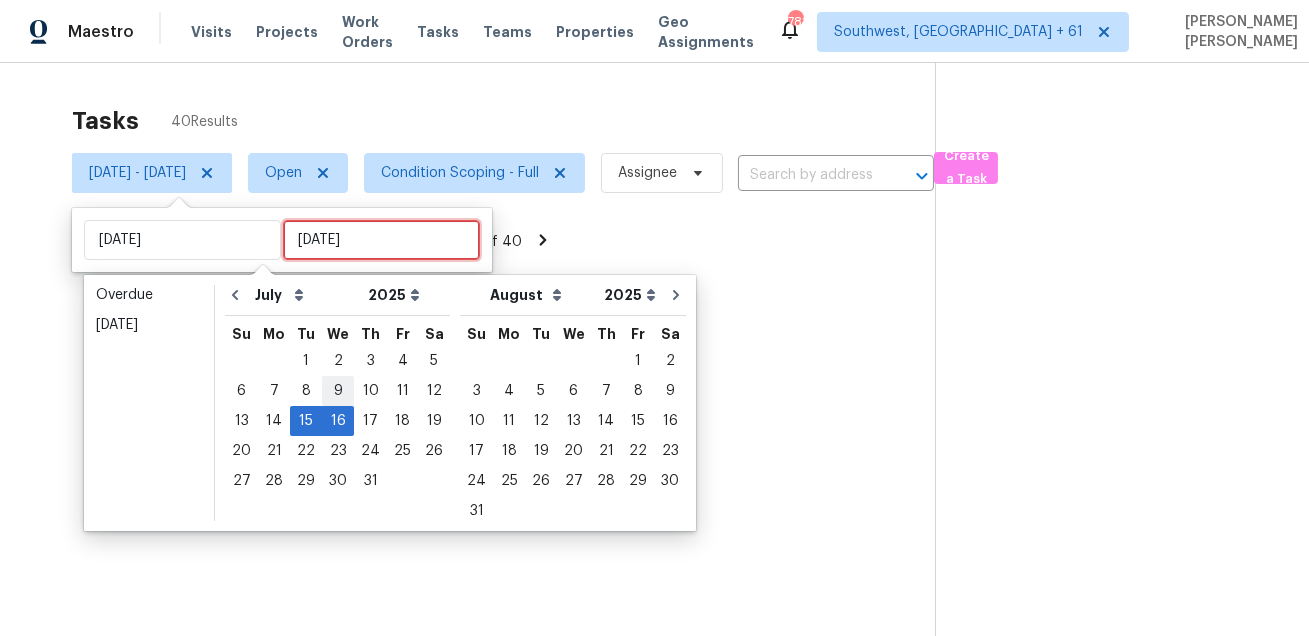 type 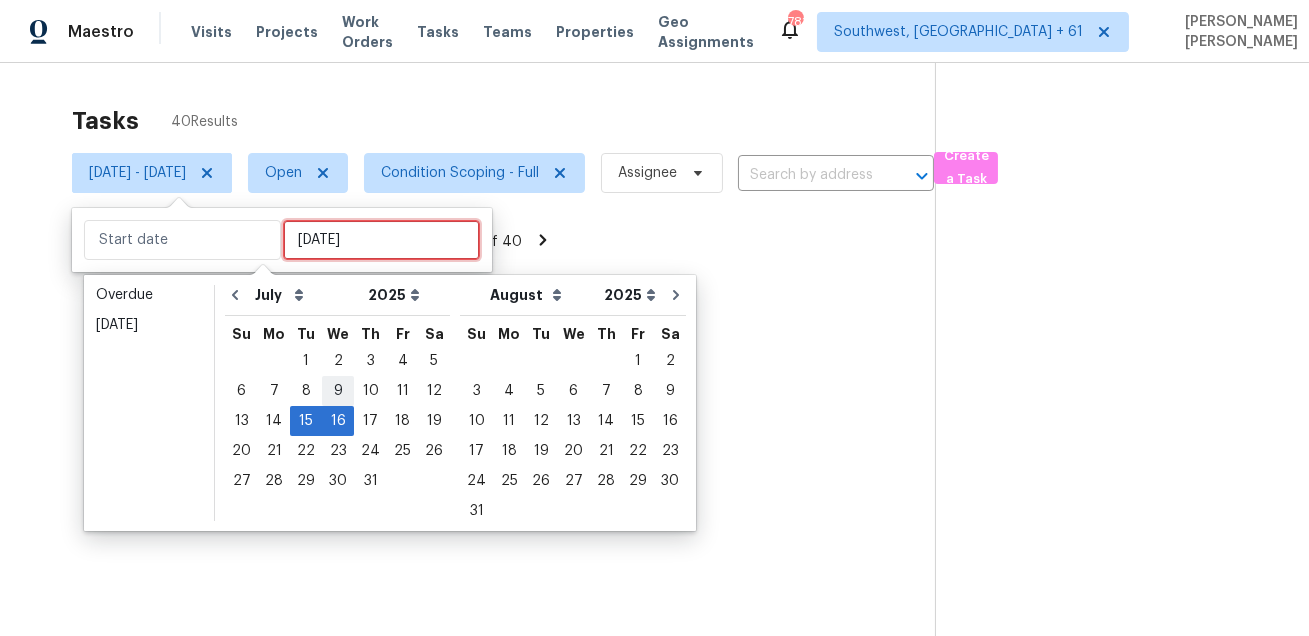 type on "[DATE]" 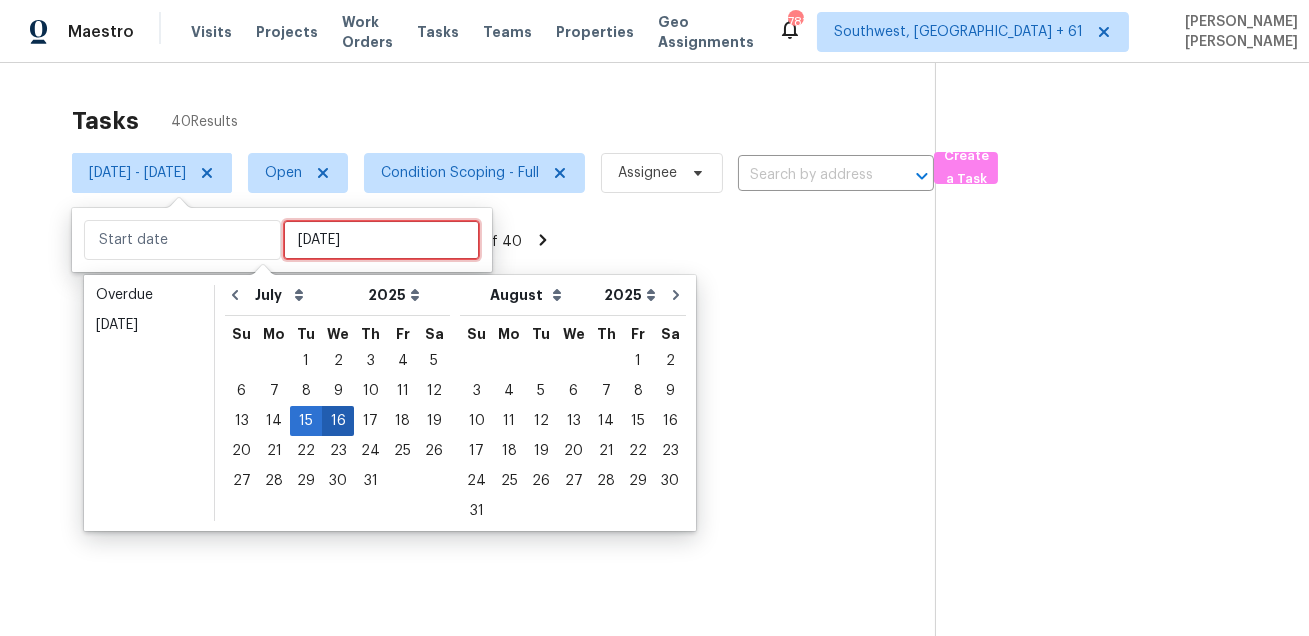 type on "[DATE]" 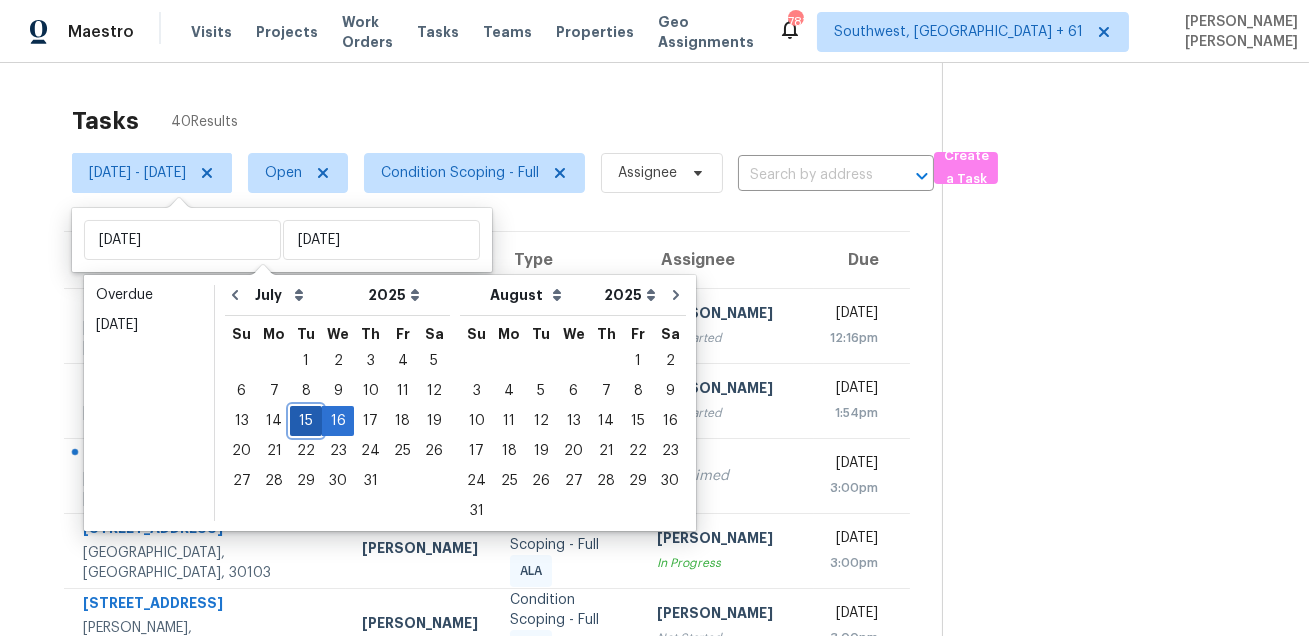 click on "15" at bounding box center (306, 421) 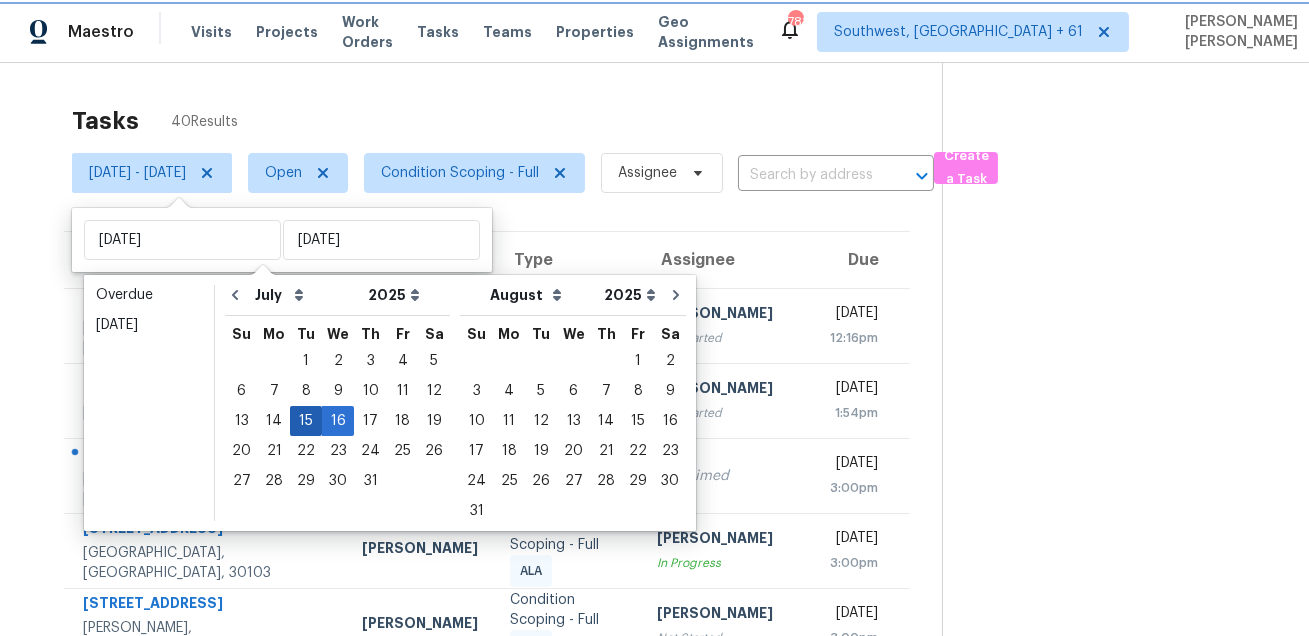 type on "[DATE]" 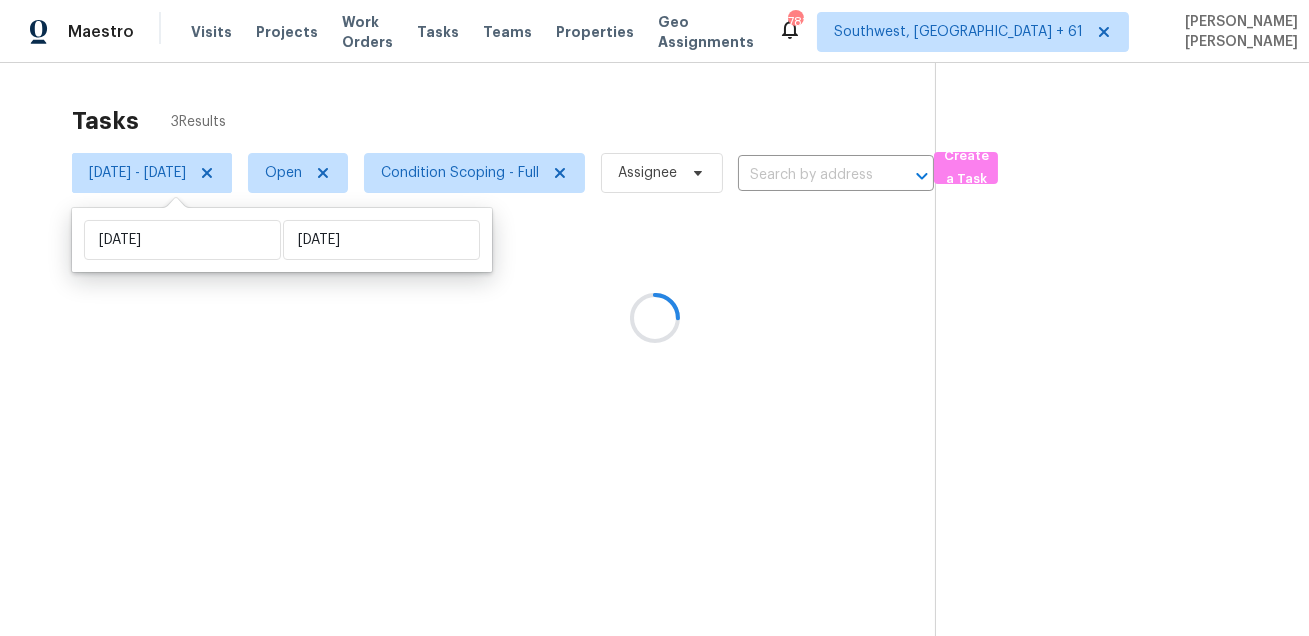 click on "Tasks 3  Results" at bounding box center (503, 121) 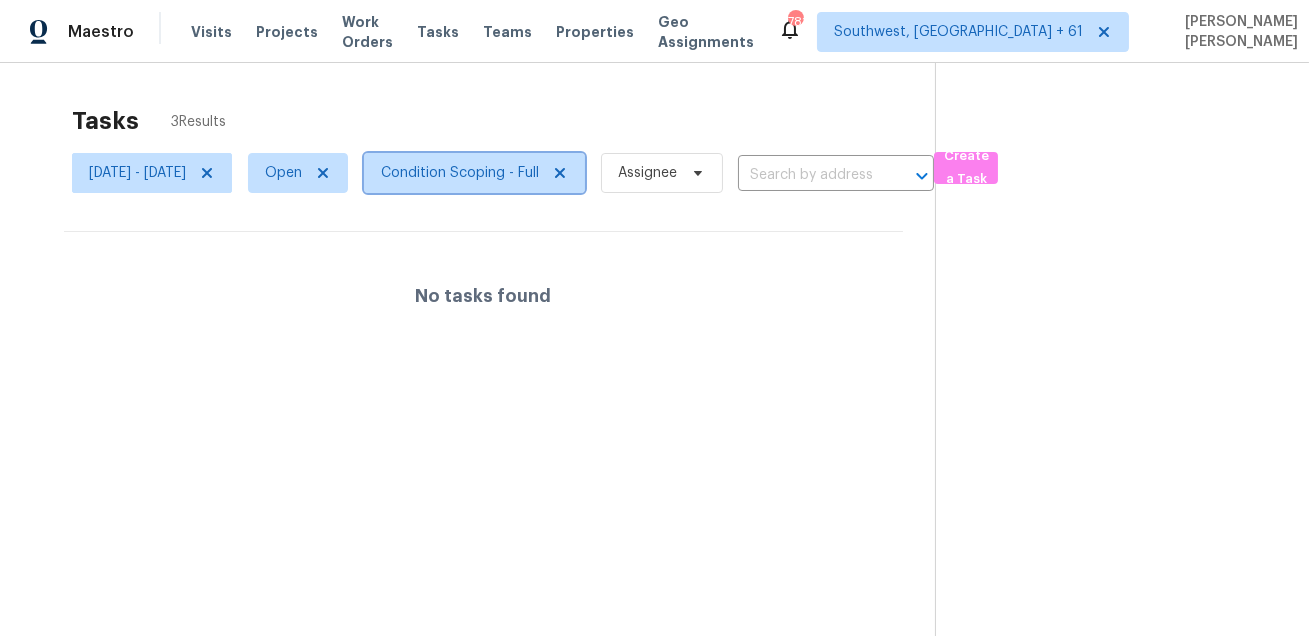 click on "Condition Scoping - Full" at bounding box center [460, 173] 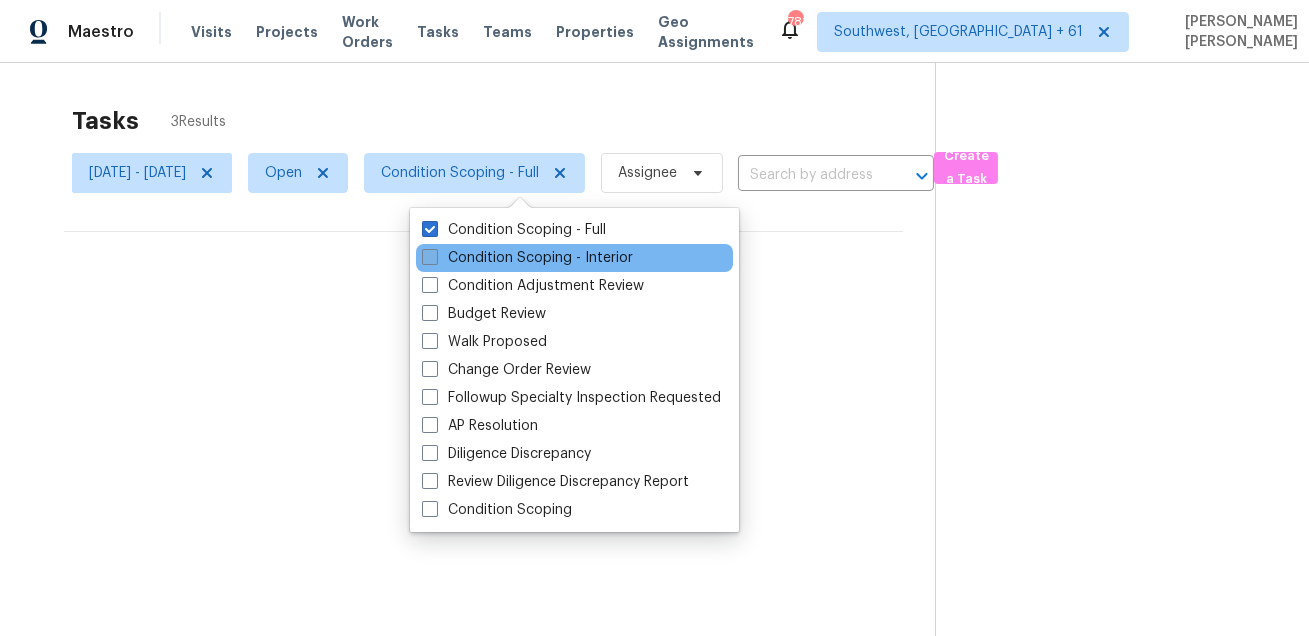 click on "Condition Scoping - Interior" at bounding box center (527, 258) 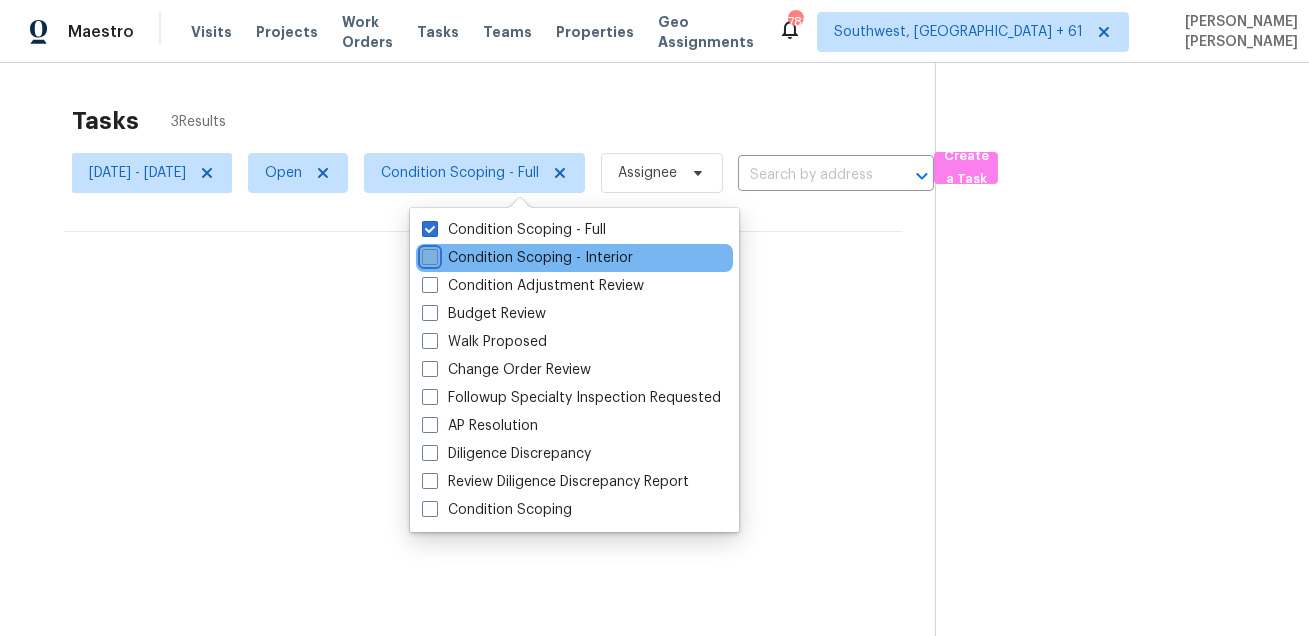click on "Condition Scoping - Interior" at bounding box center (428, 254) 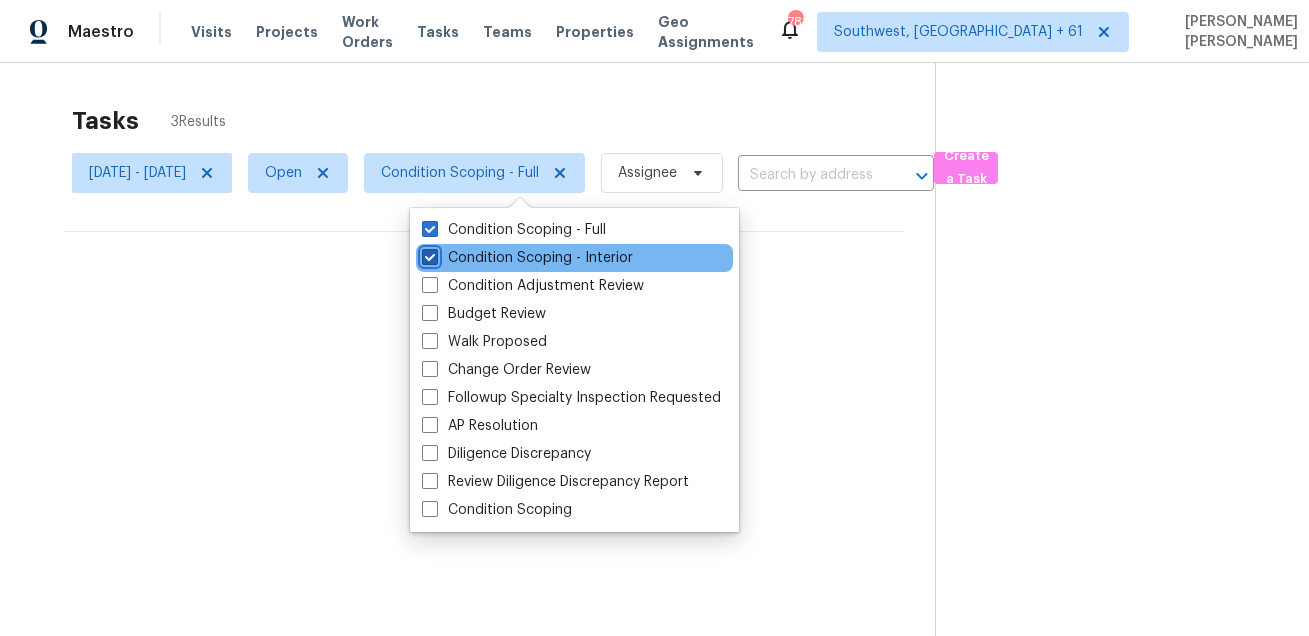 checkbox on "true" 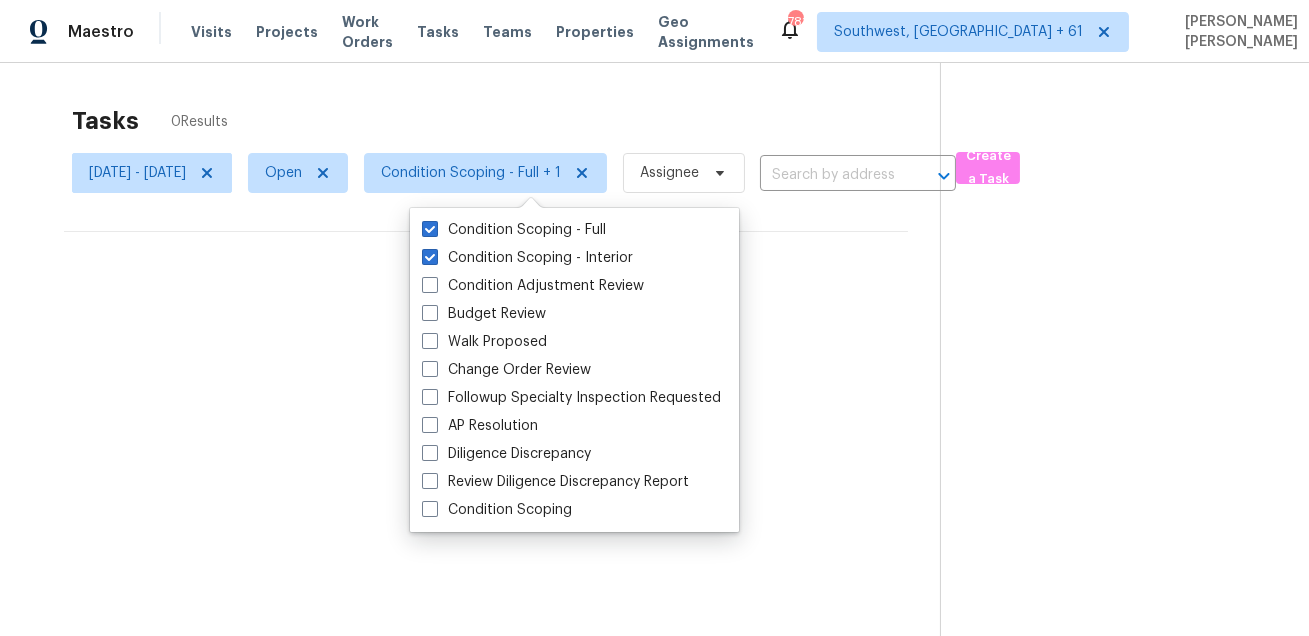 click on "Tasks 0  Results" at bounding box center [506, 121] 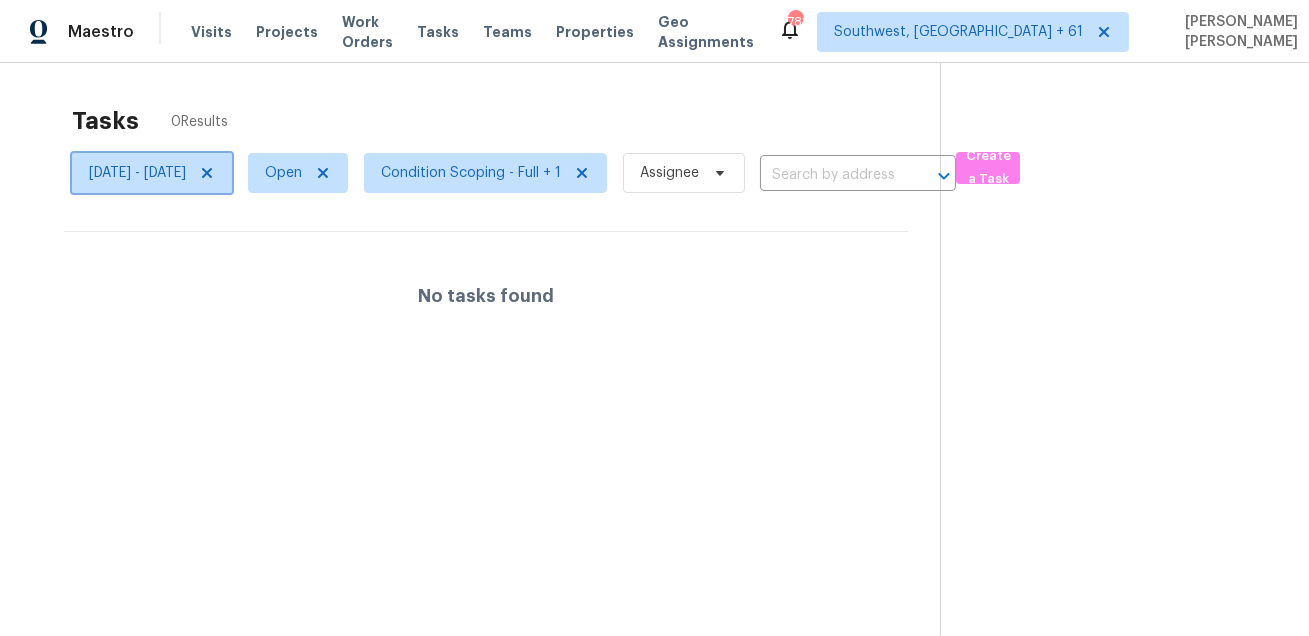 click 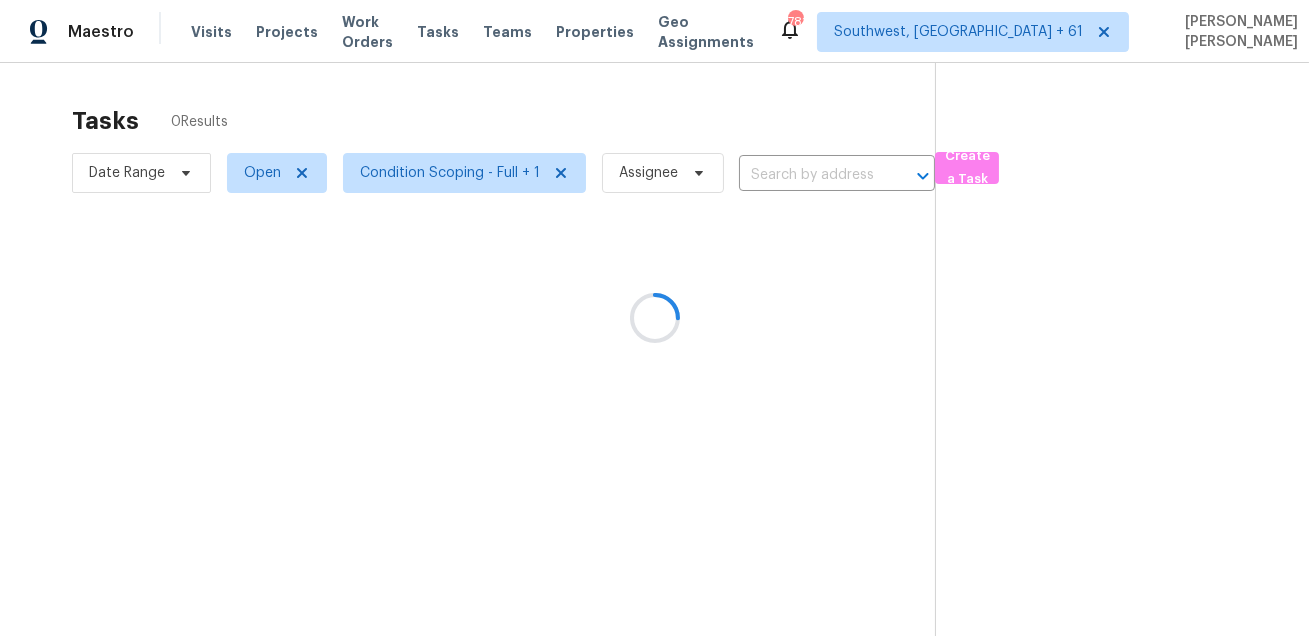 click at bounding box center (654, 318) 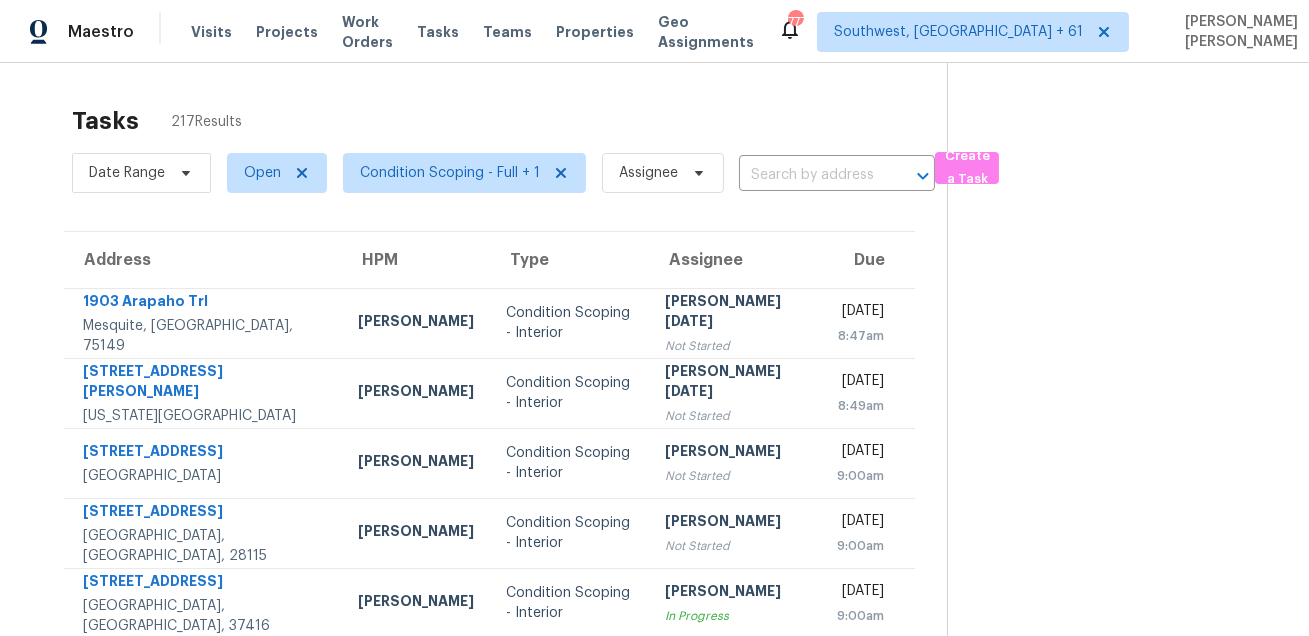 click on "Tasks 217  Results" at bounding box center [509, 121] 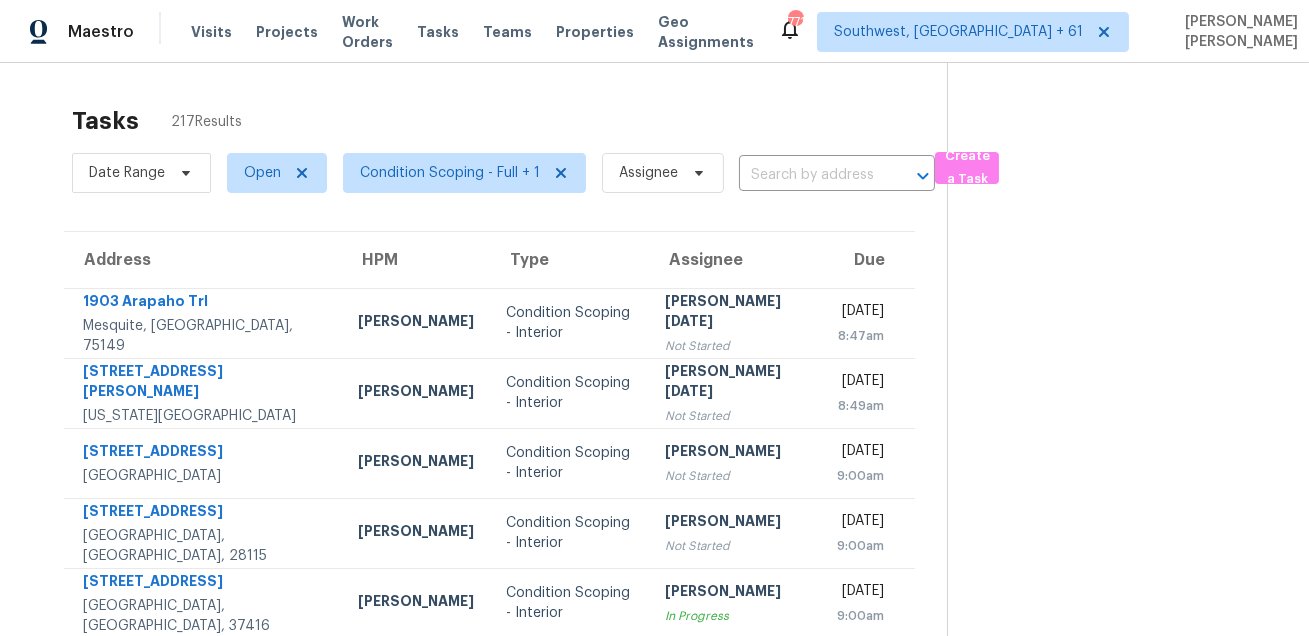 click on "Tasks 217  Results" at bounding box center (509, 121) 